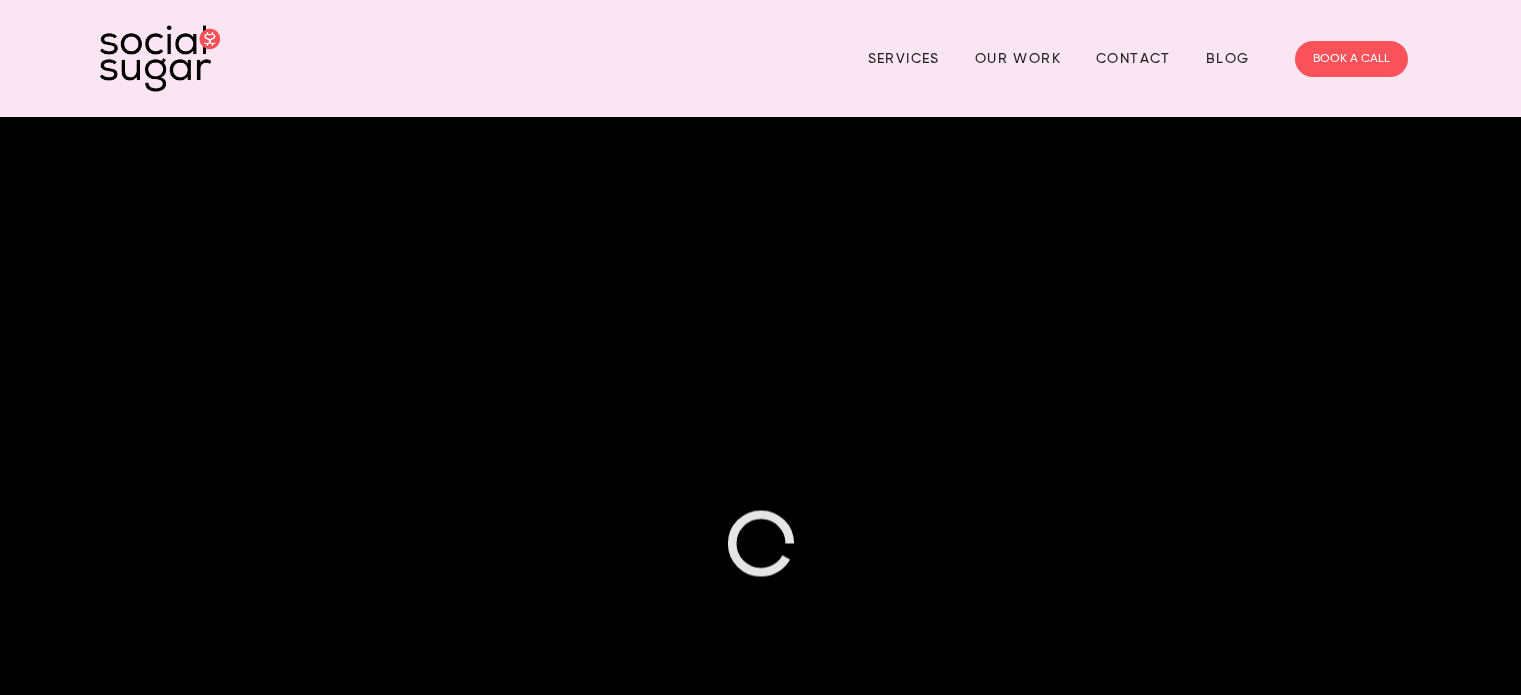 scroll, scrollTop: 0, scrollLeft: 0, axis: both 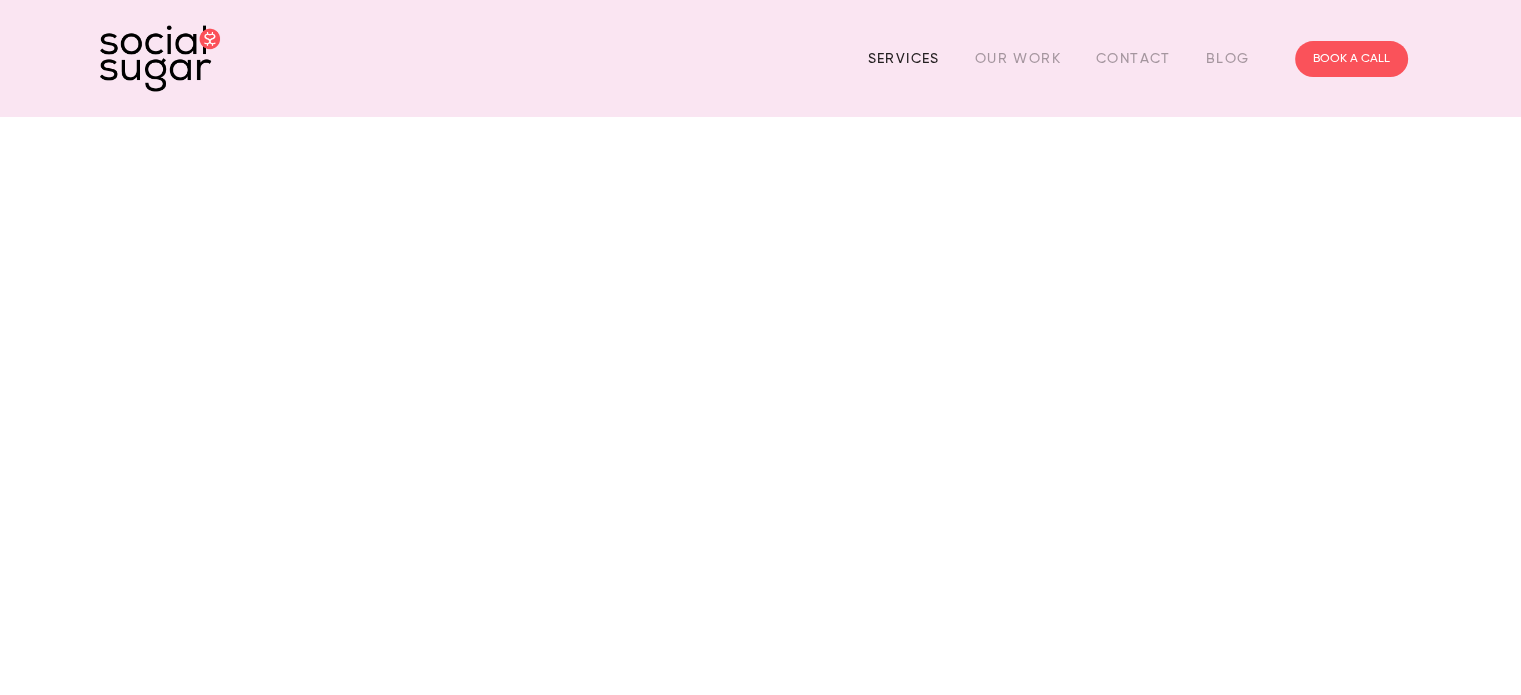click on "Services" at bounding box center [904, 58] 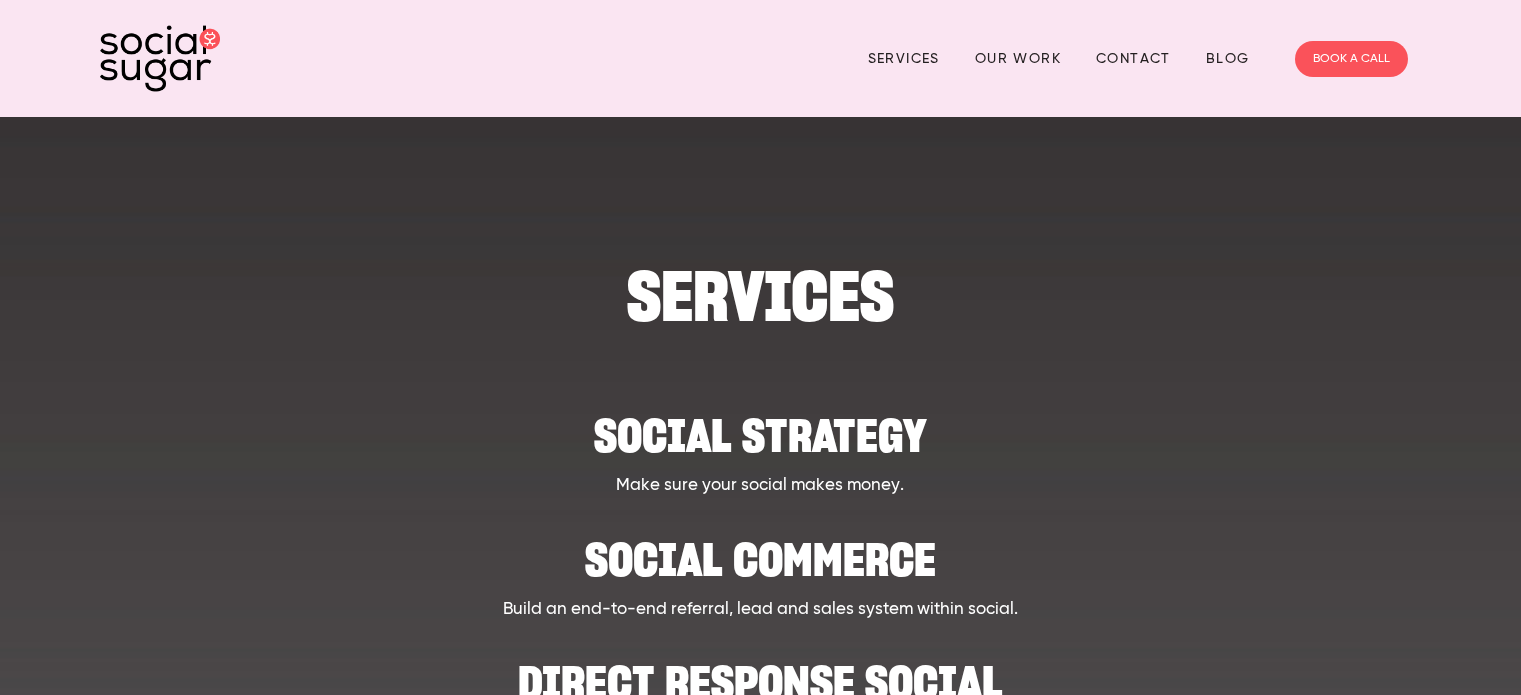 scroll, scrollTop: 0, scrollLeft: 0, axis: both 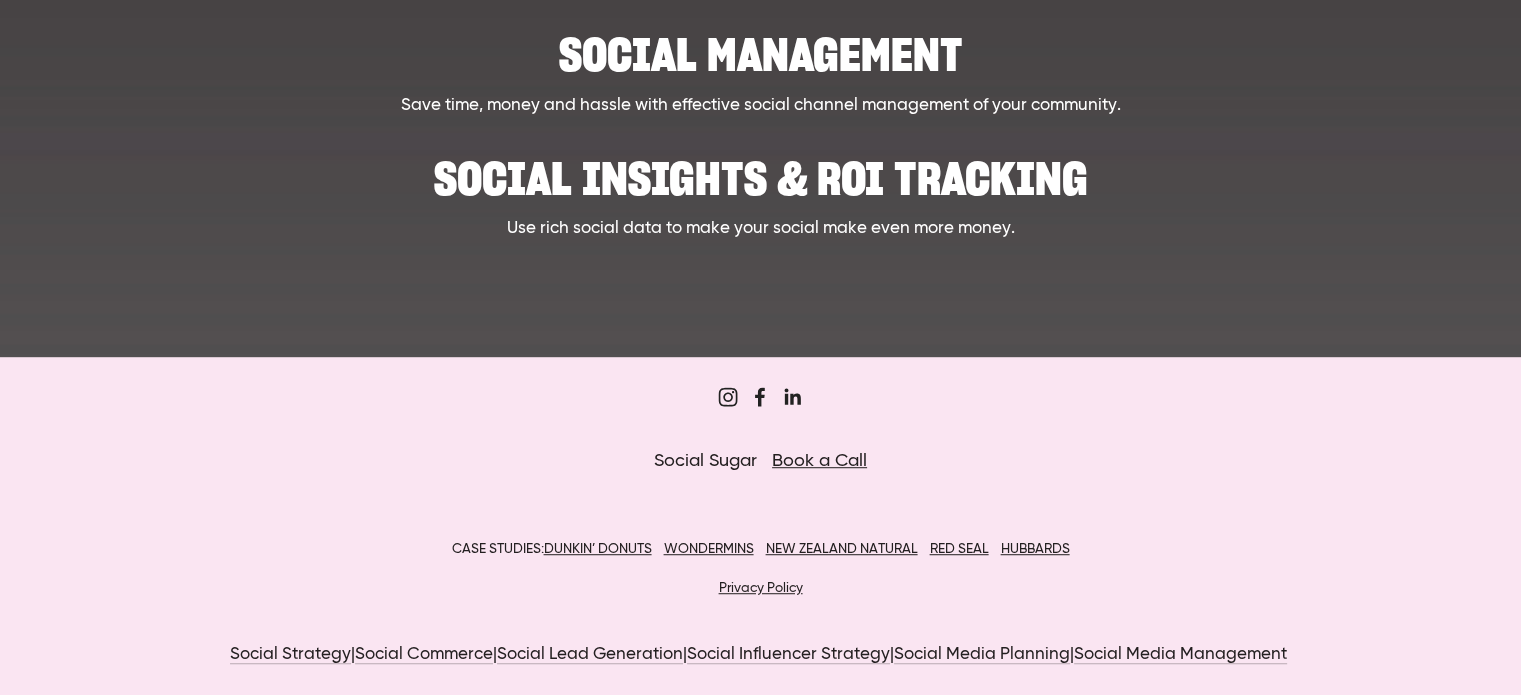 click on "DUNKIN’ DONUTS" at bounding box center (597, 549) 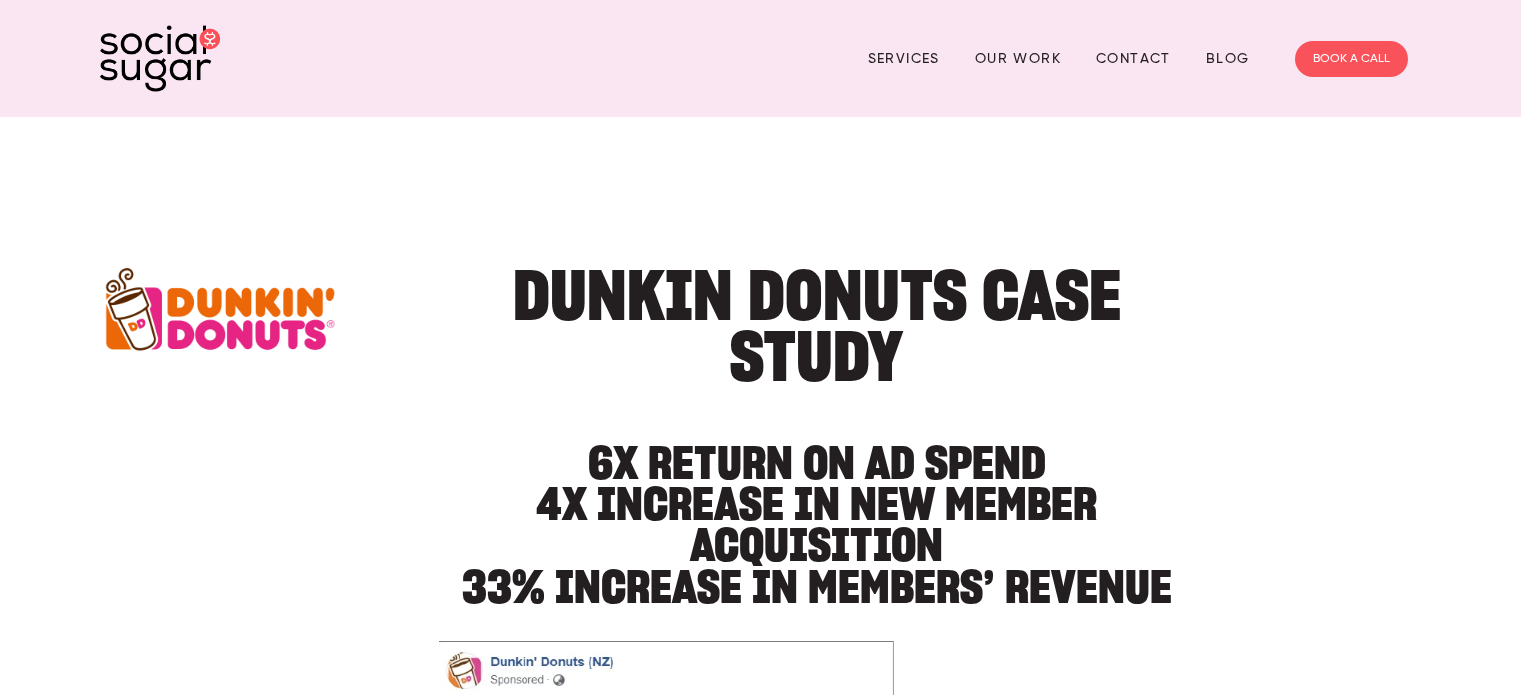scroll, scrollTop: 0, scrollLeft: 0, axis: both 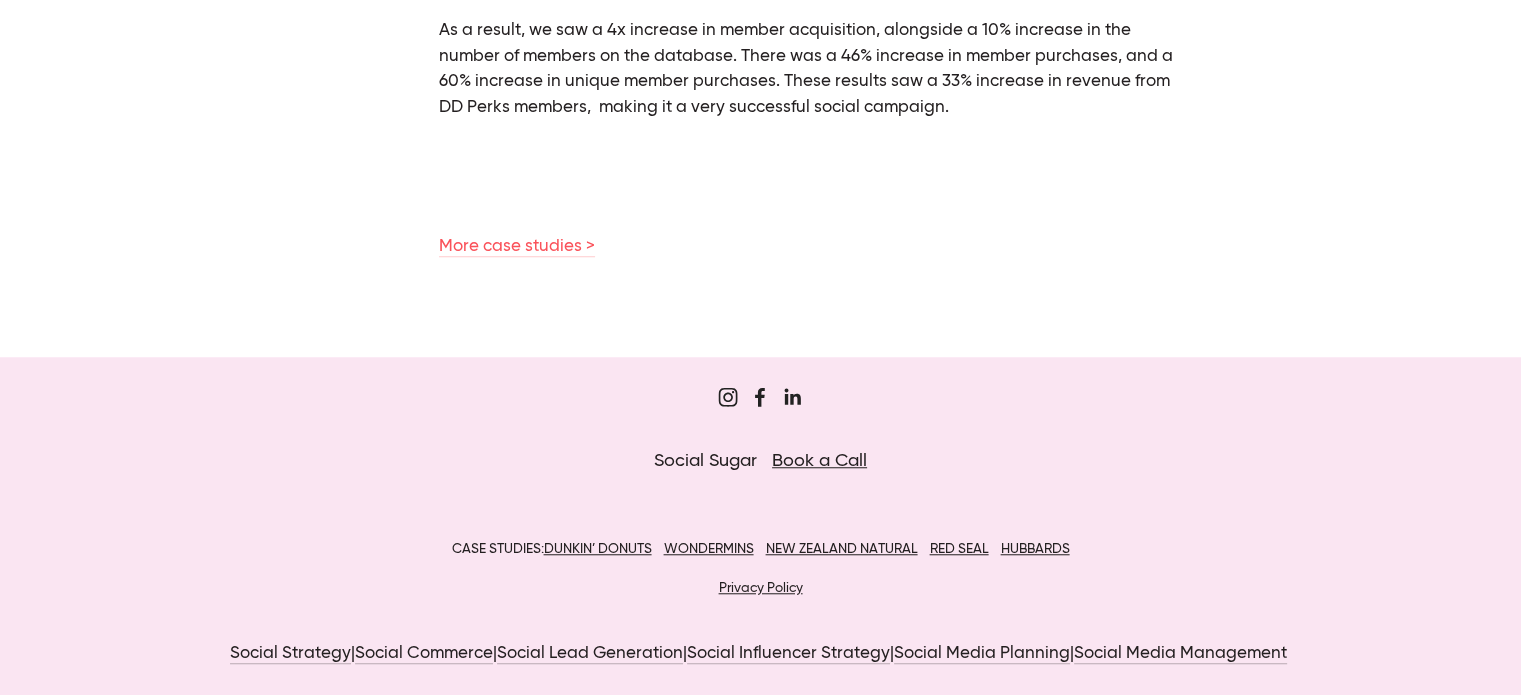 click on "WONDERMINS" at bounding box center [708, 549] 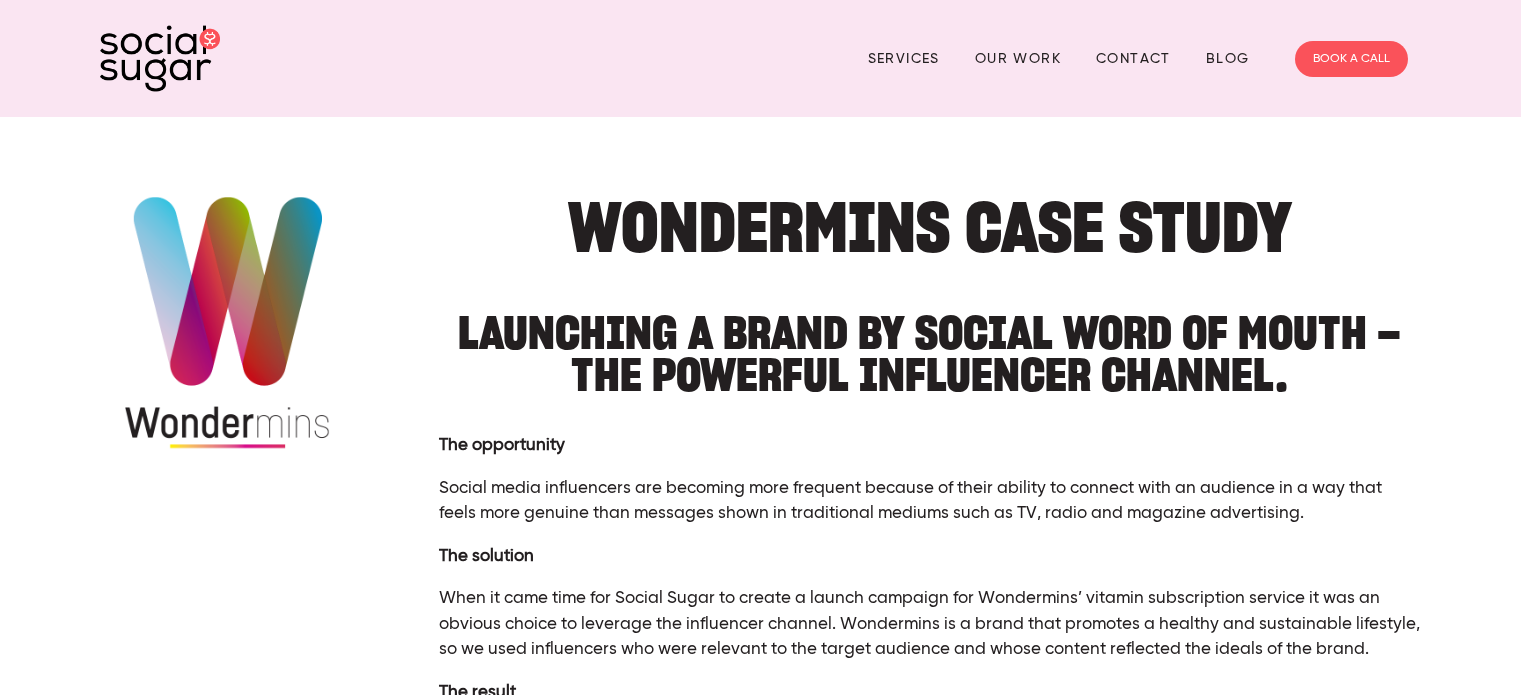 scroll, scrollTop: 0, scrollLeft: 0, axis: both 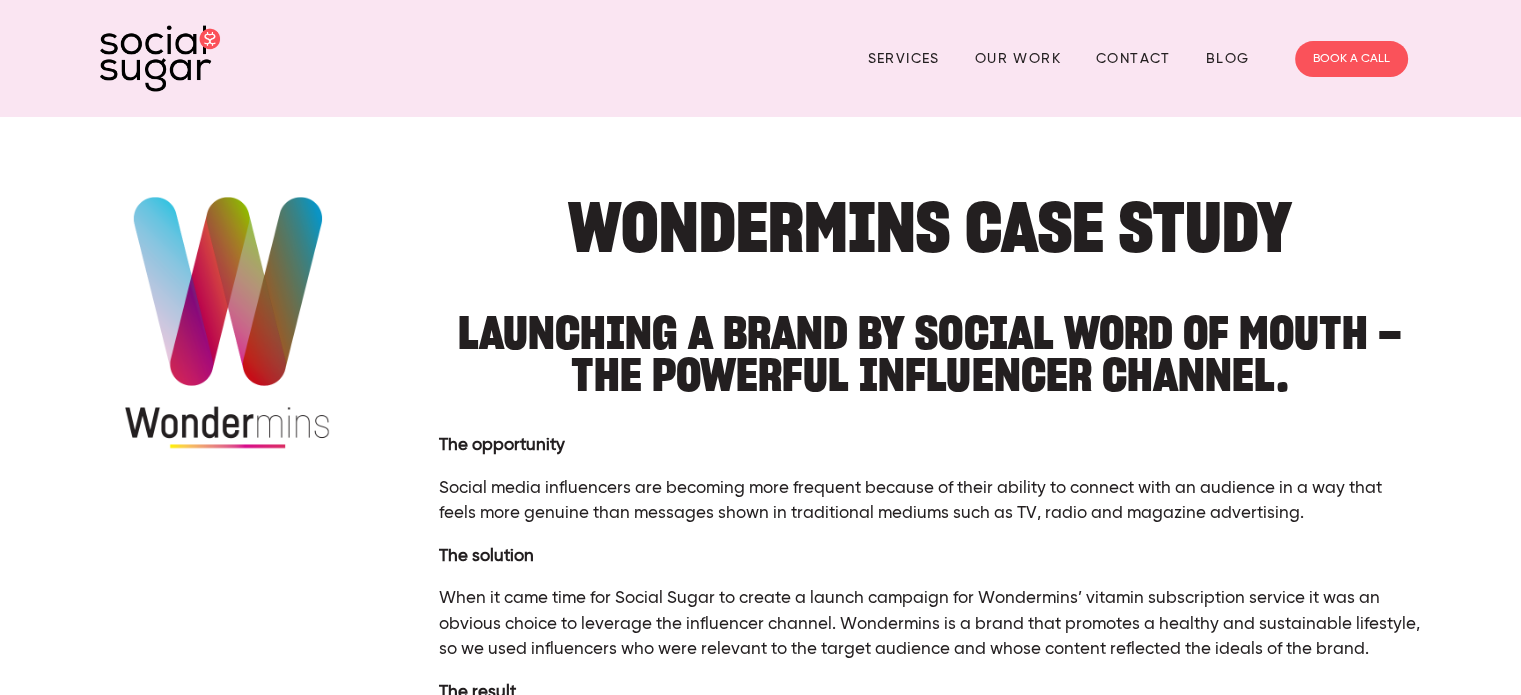 click at bounding box center (160, 58) 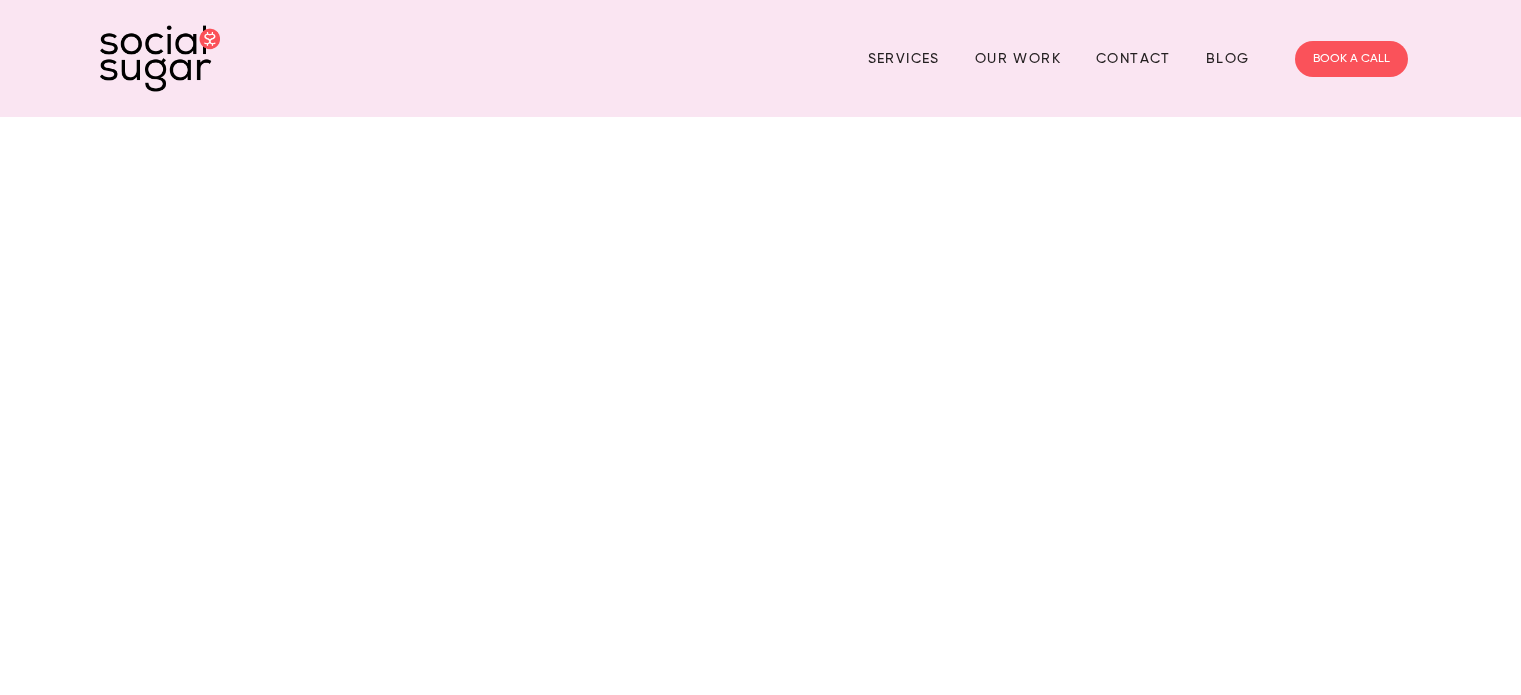 scroll, scrollTop: 0, scrollLeft: 0, axis: both 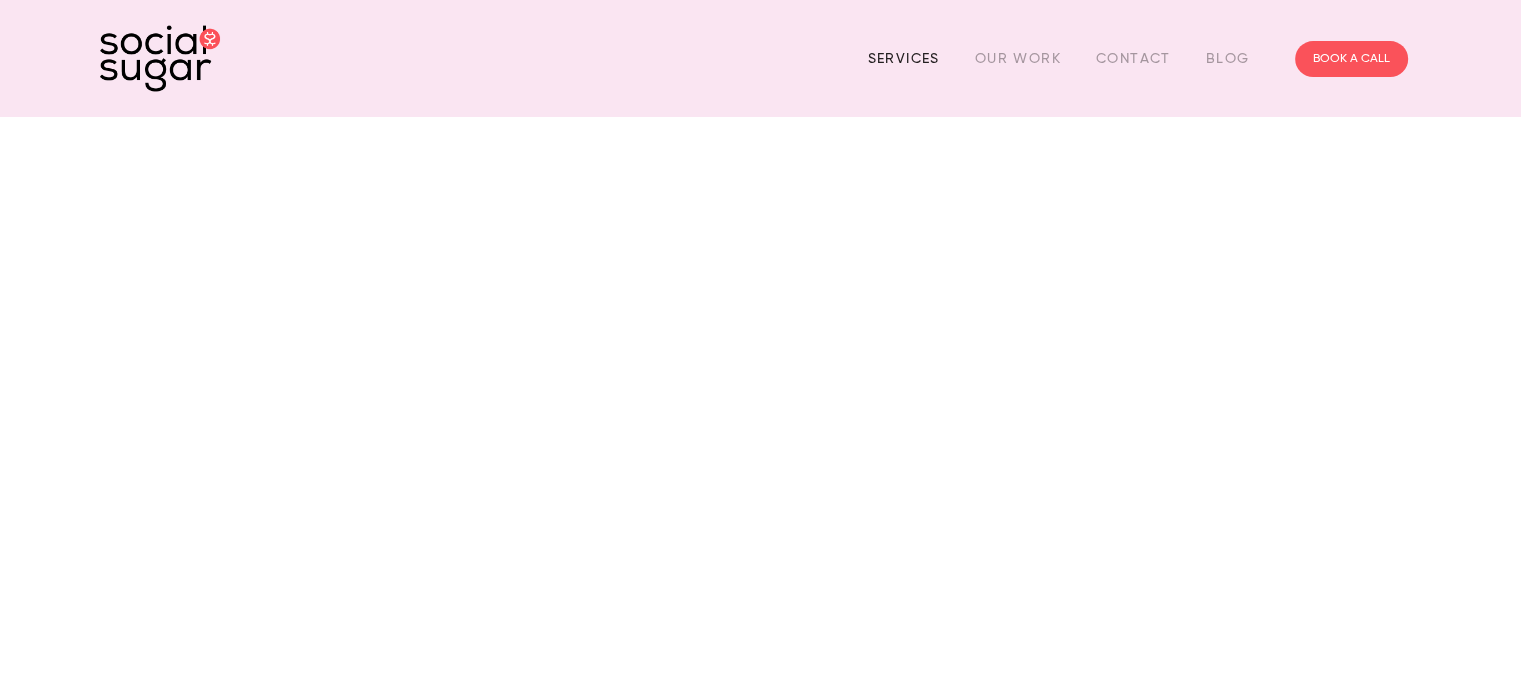 click on "Services" at bounding box center (904, 58) 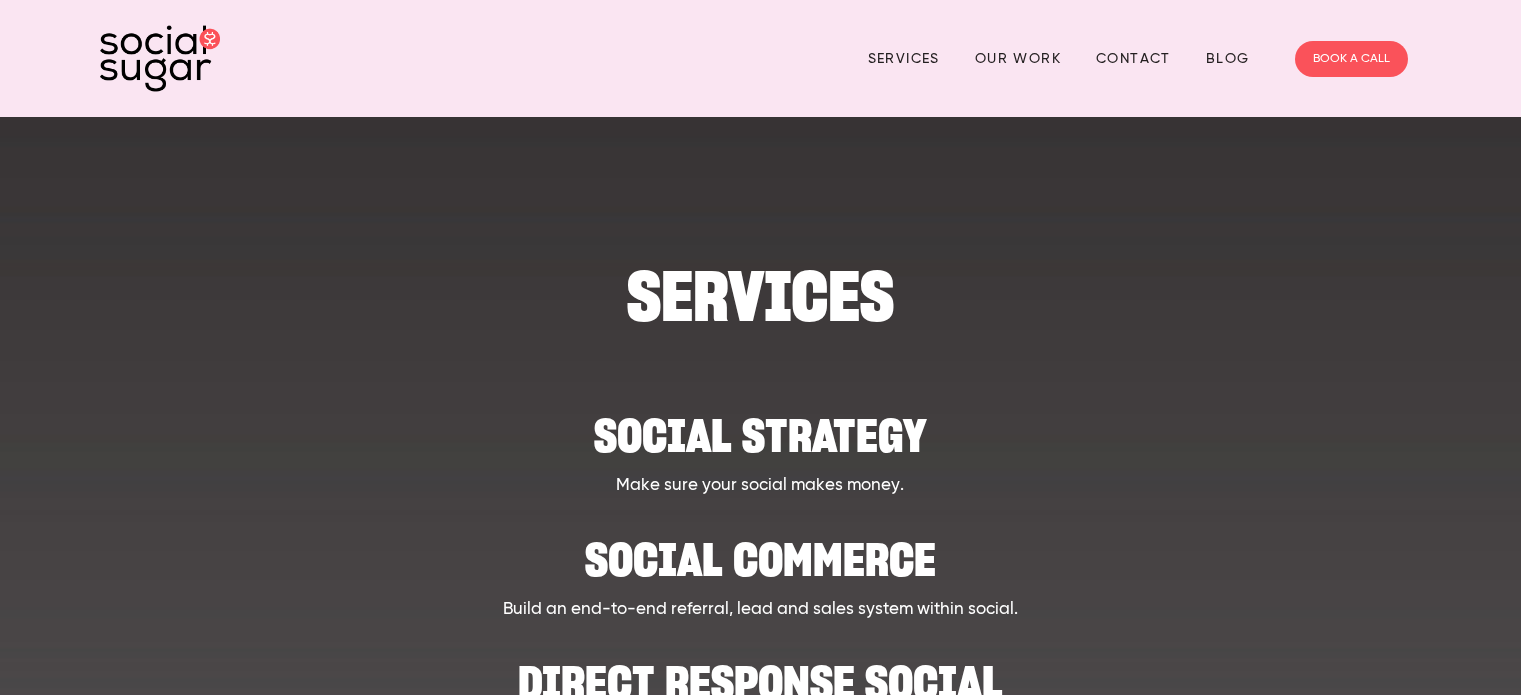 scroll, scrollTop: 0, scrollLeft: 0, axis: both 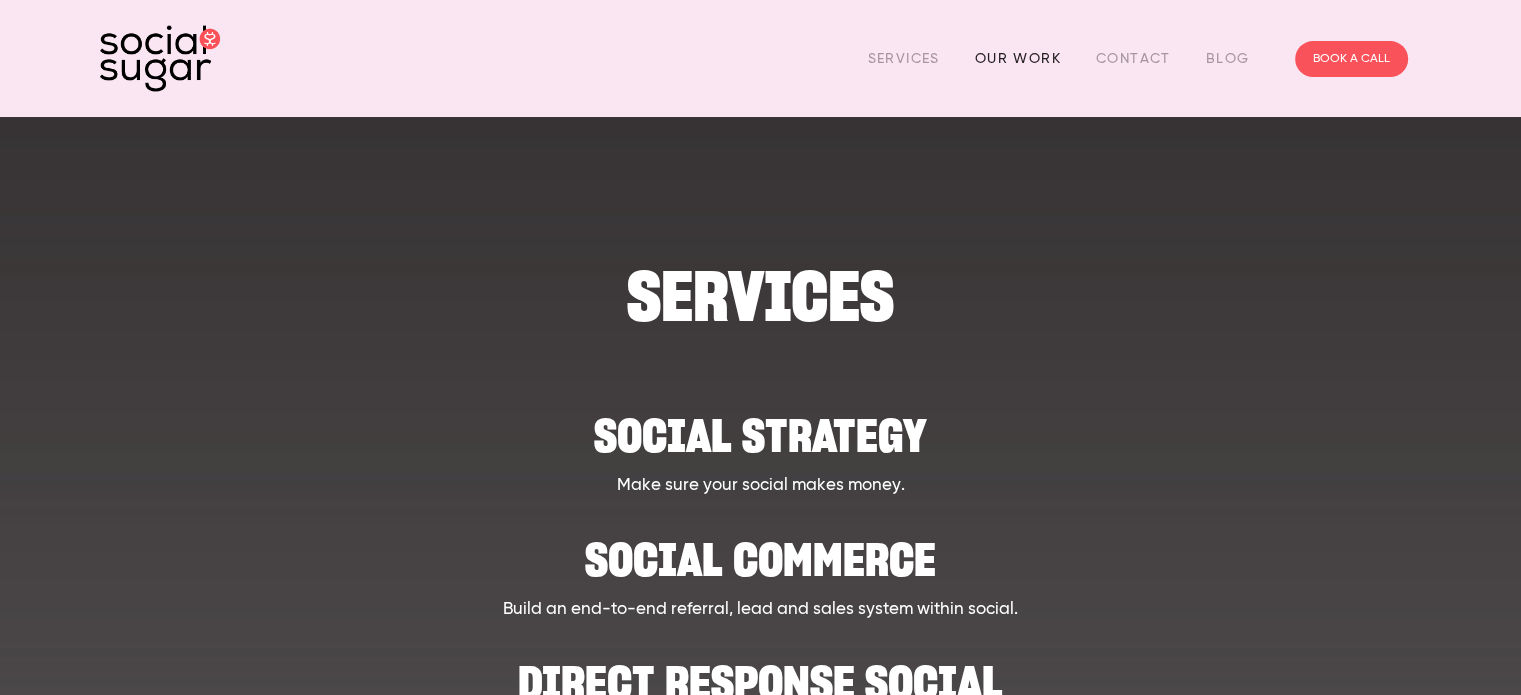 click on "Our Work" at bounding box center [1018, 58] 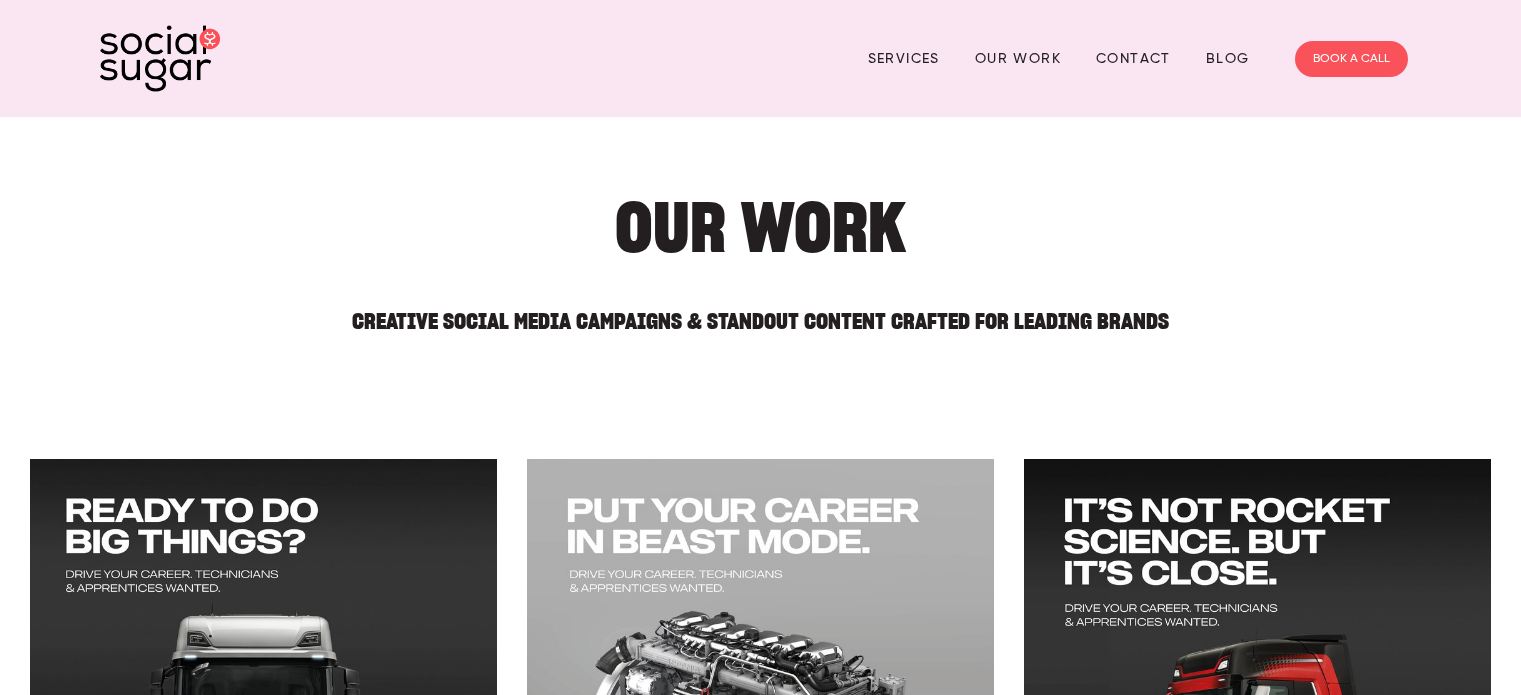 scroll, scrollTop: 0, scrollLeft: 0, axis: both 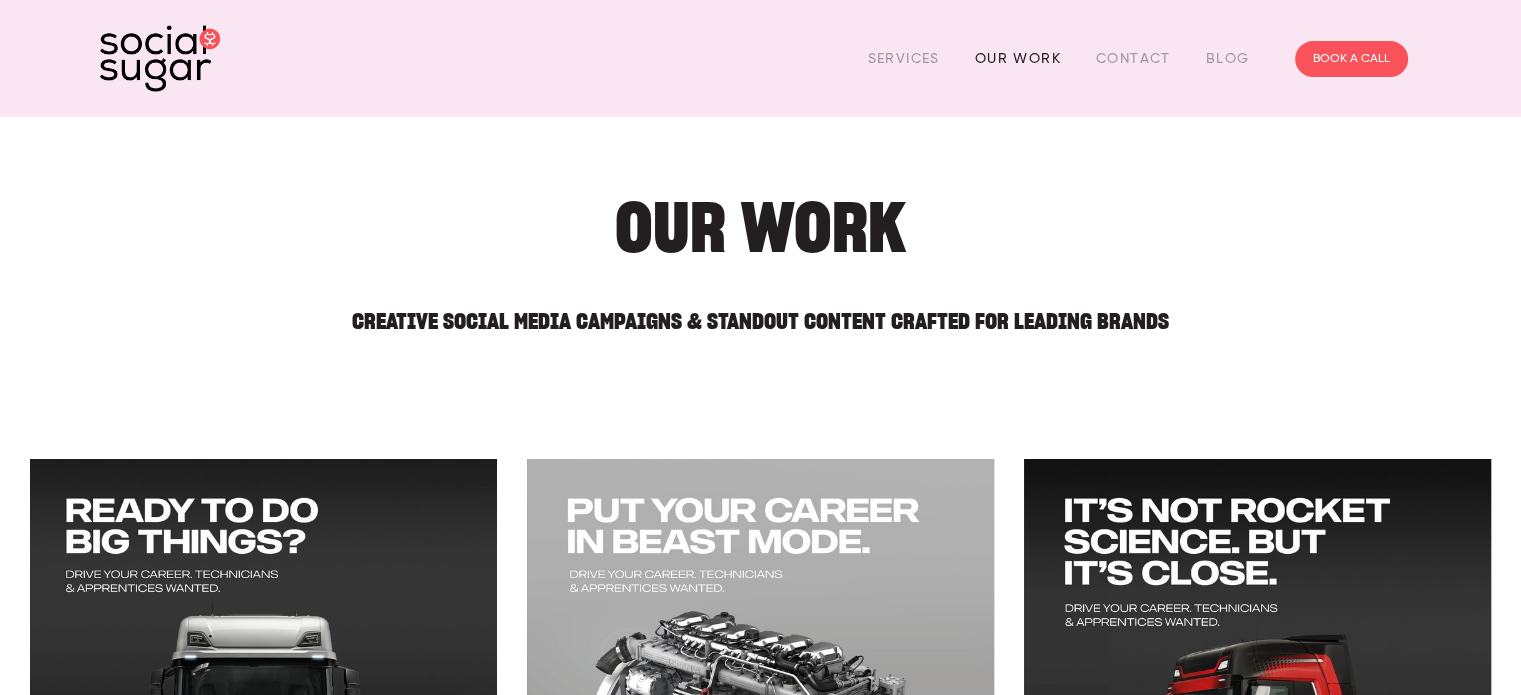 click on "Our Work" at bounding box center [1018, 58] 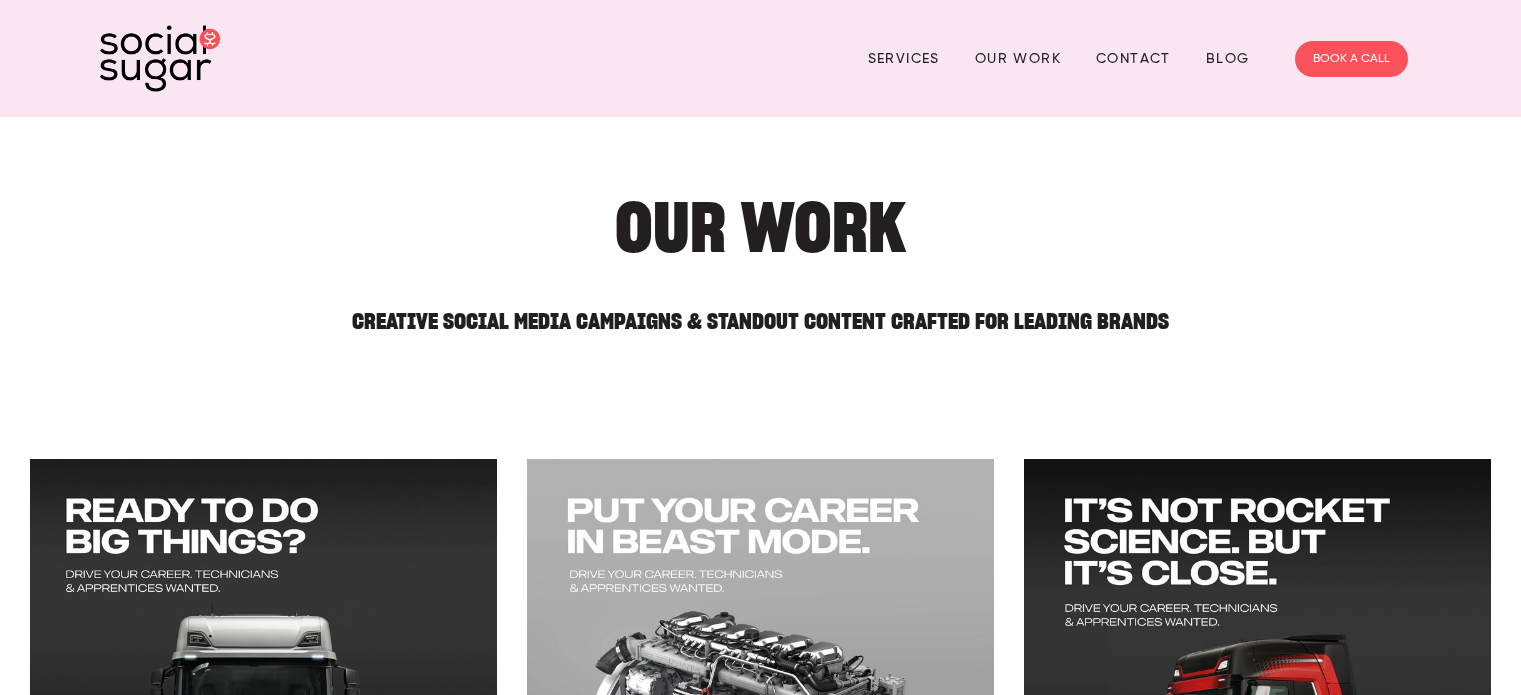 scroll, scrollTop: 0, scrollLeft: 0, axis: both 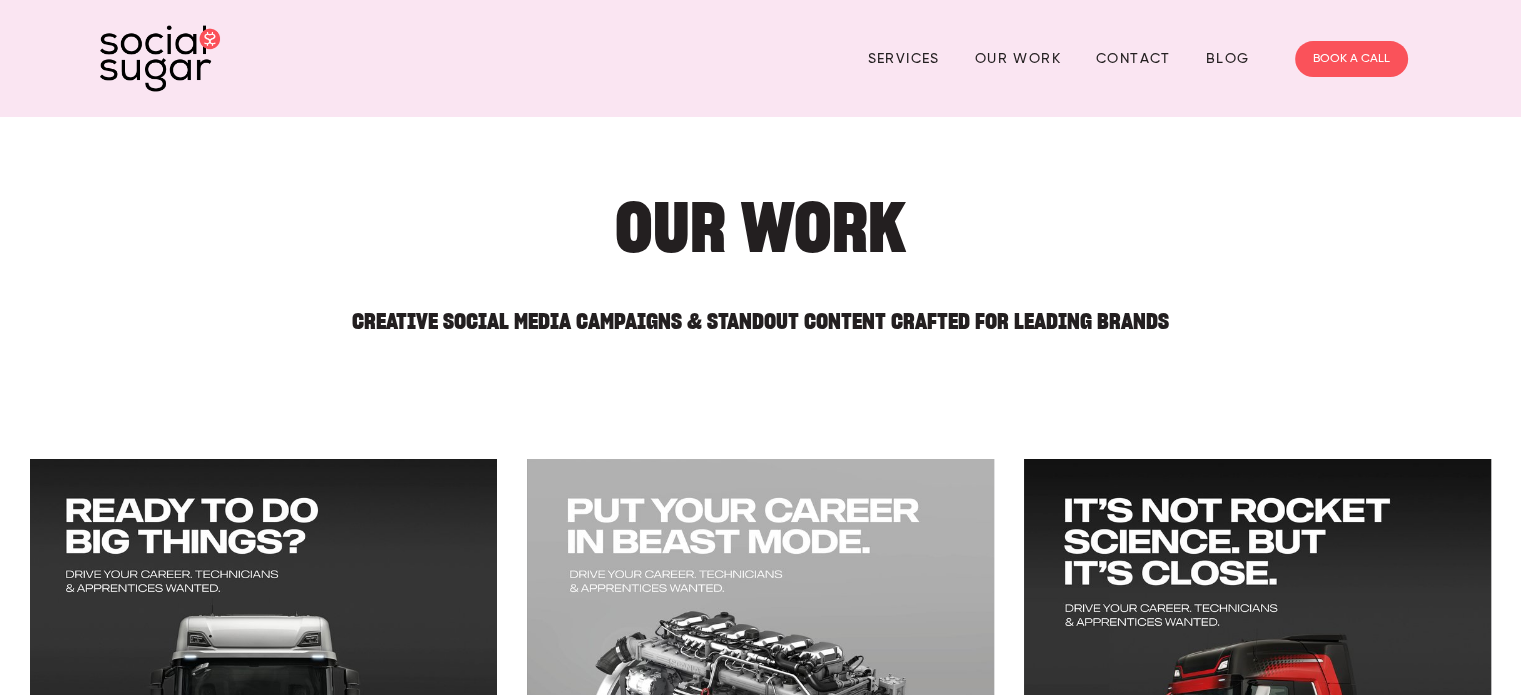 click at bounding box center (160, 58) 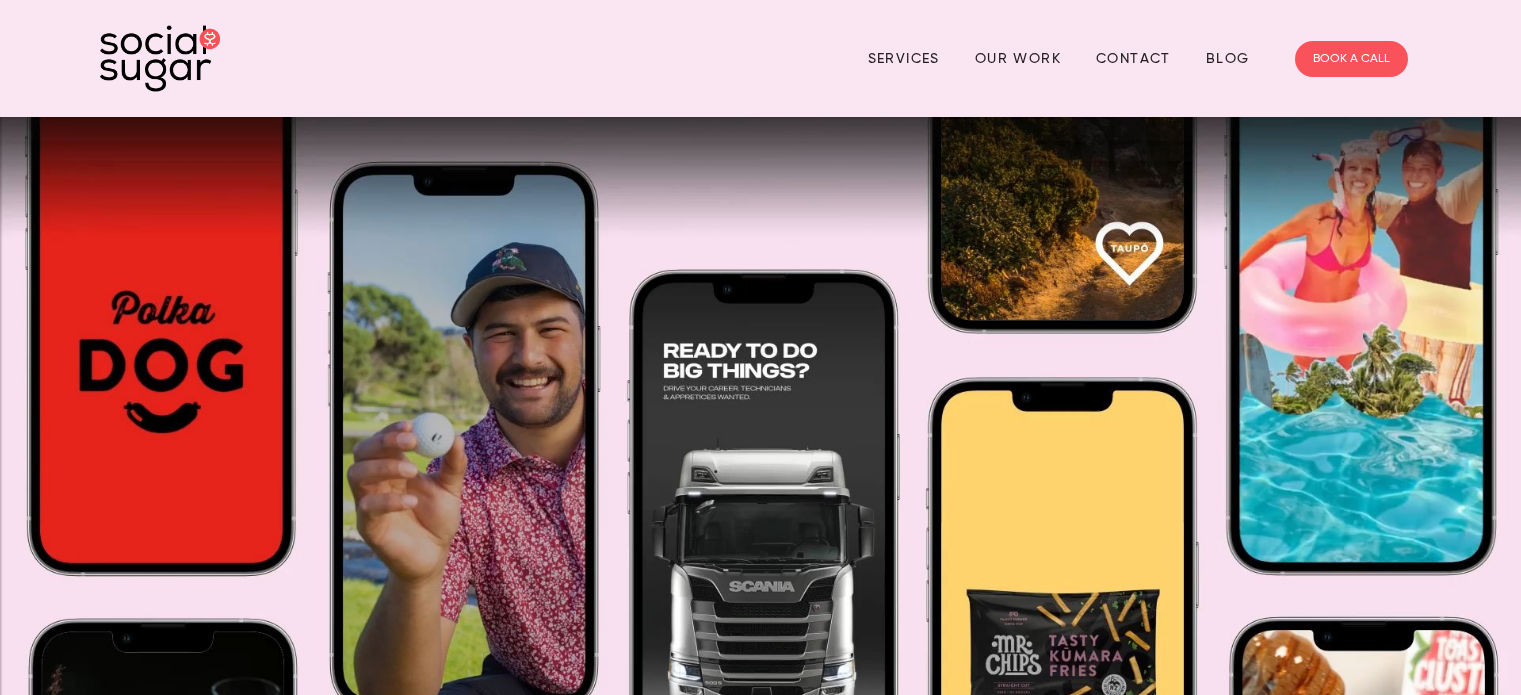 scroll, scrollTop: 0, scrollLeft: 0, axis: both 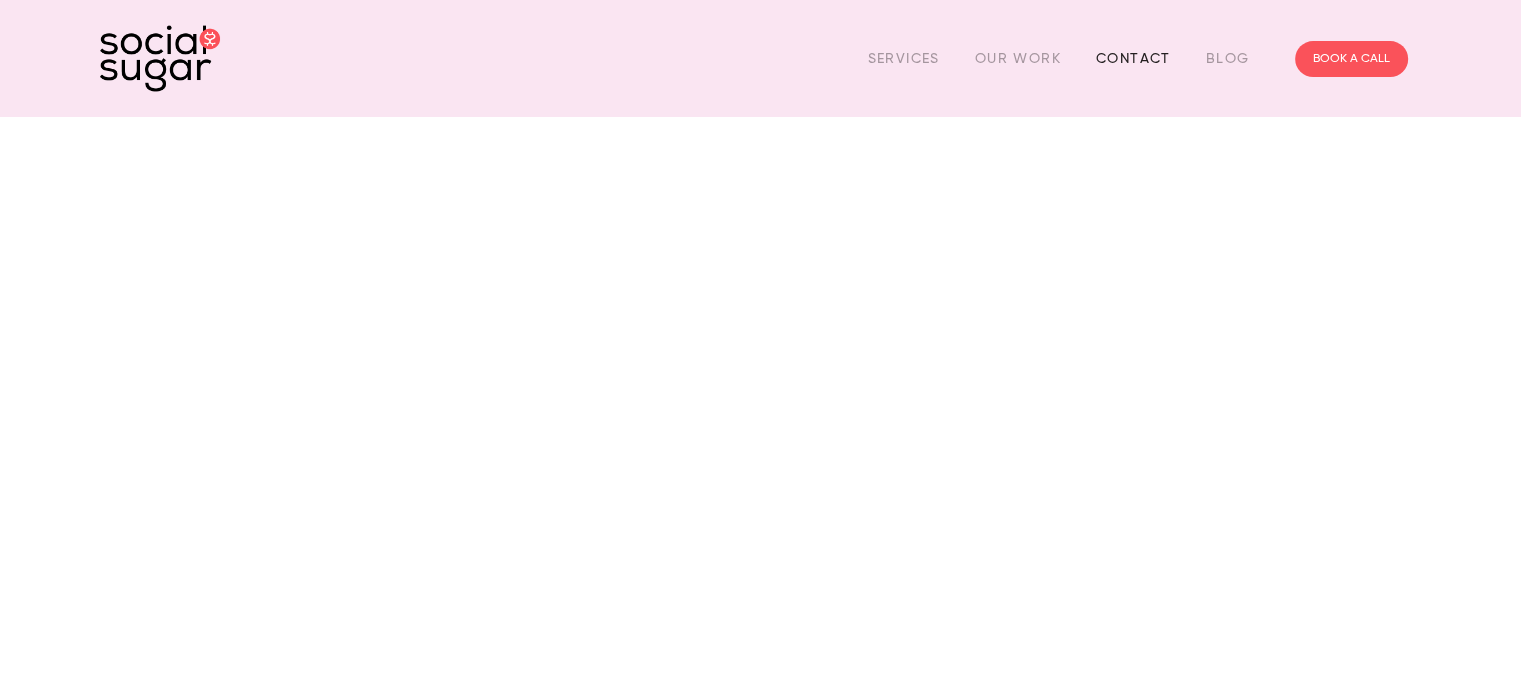 click on "Contact" at bounding box center [1133, 58] 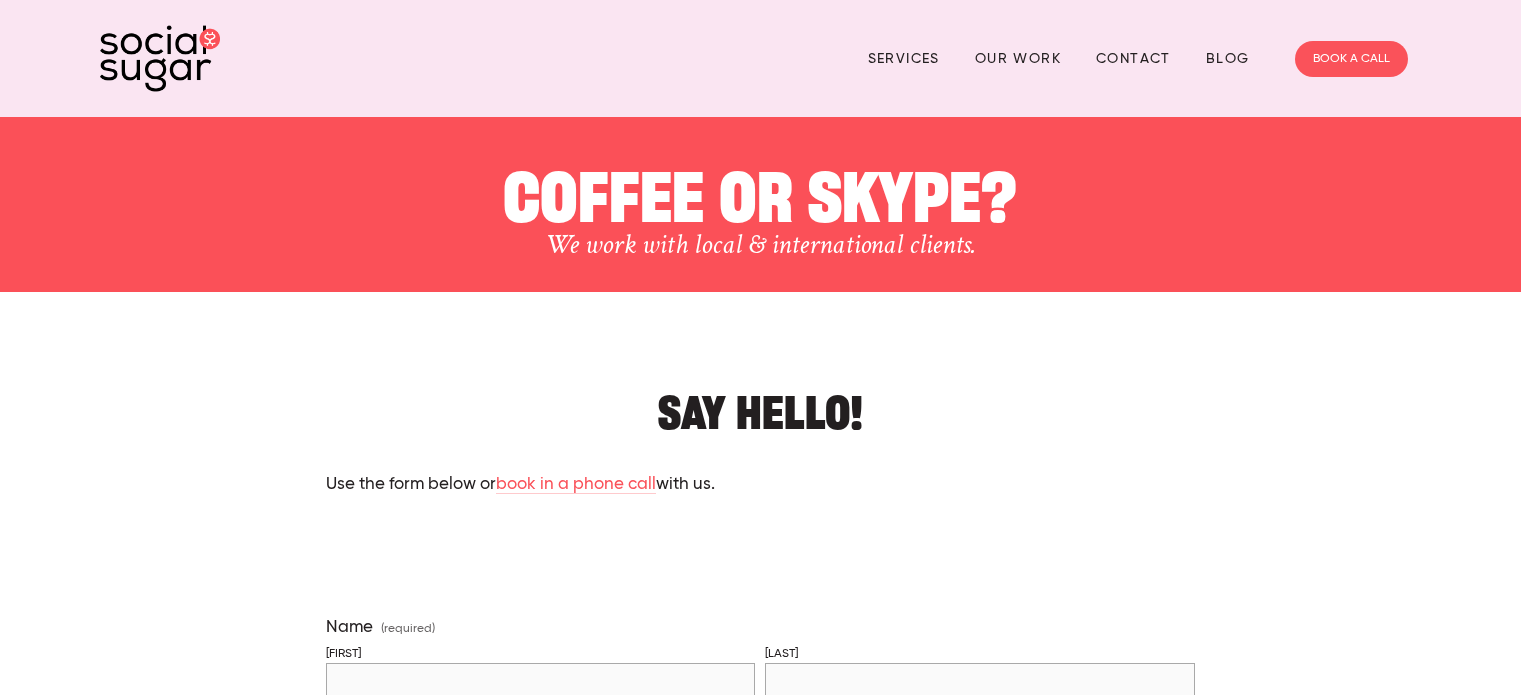 scroll, scrollTop: 0, scrollLeft: 0, axis: both 